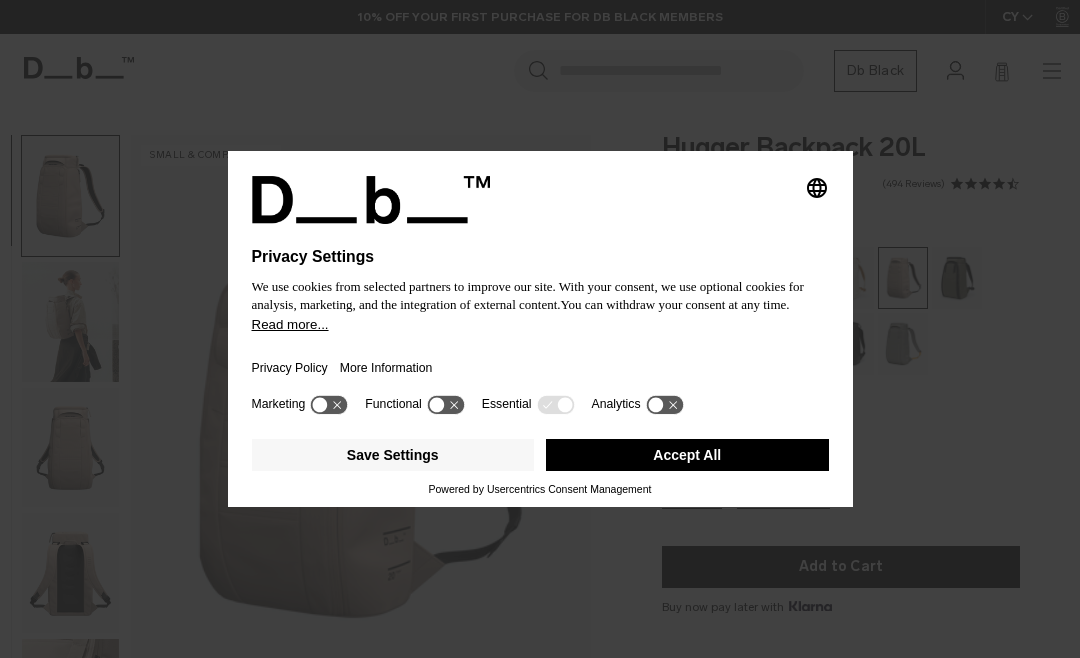 click at bounding box center [540, 236] 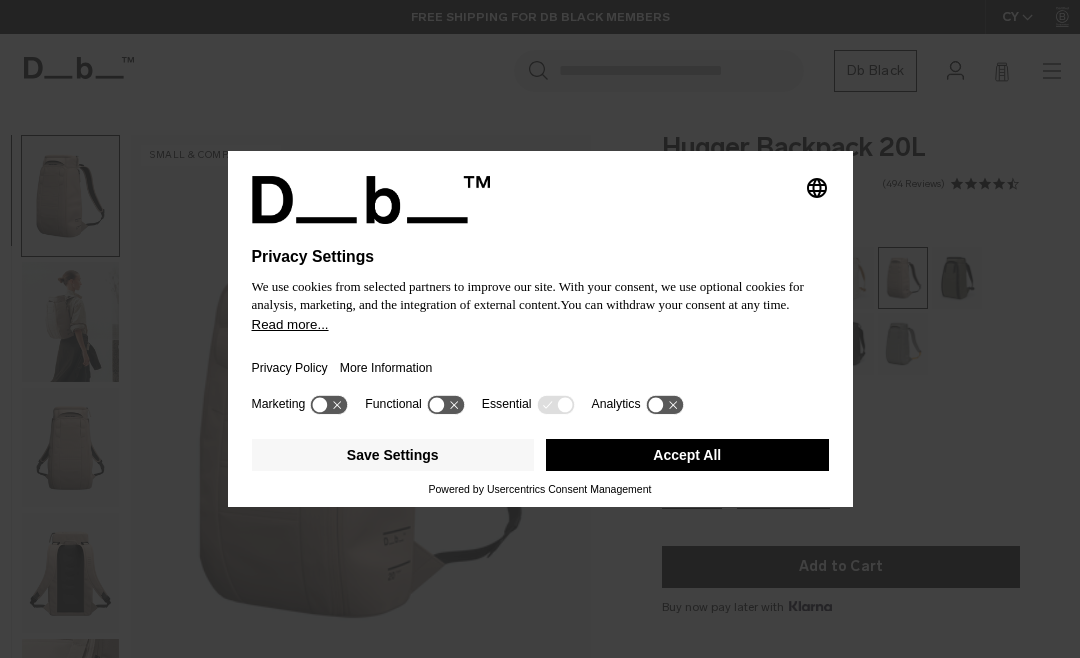 click on "Selecting an option will immediately change the language Privacy Settings We use cookies from selected partners to improve our site. With your consent, we use optional cookies for analysis, marketing, and the integration of external content.  You can withdraw your consent at any time. Read more... Privacy Policy More Information Marketing Functional Essential Analytics Save Settings Accept All Powered by   Usercentrics Consent Management" at bounding box center [540, 329] 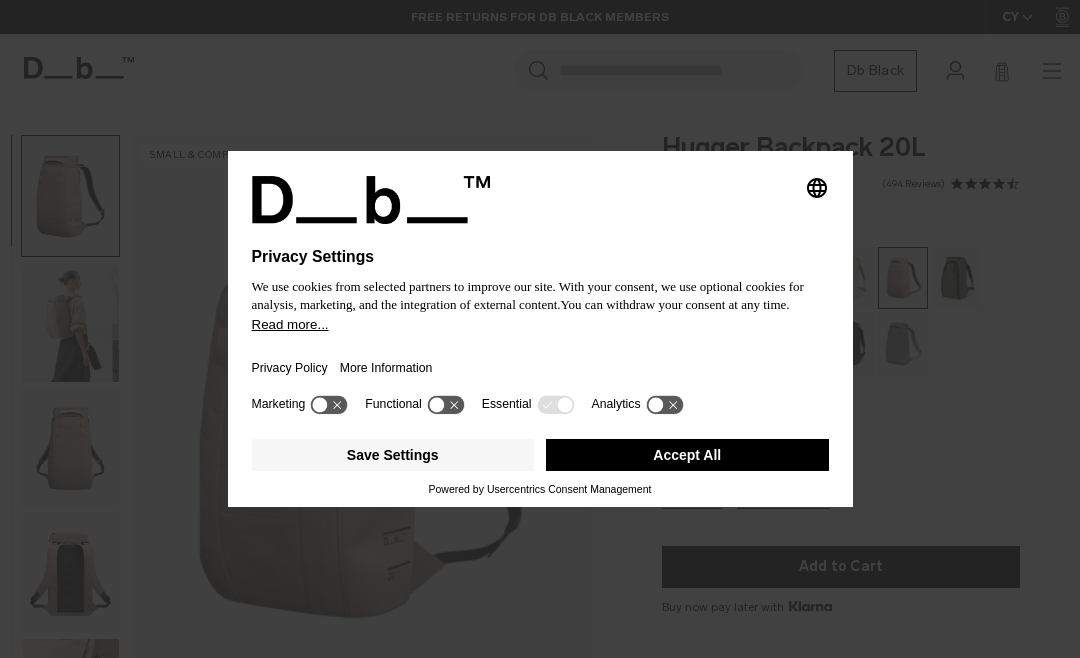 click 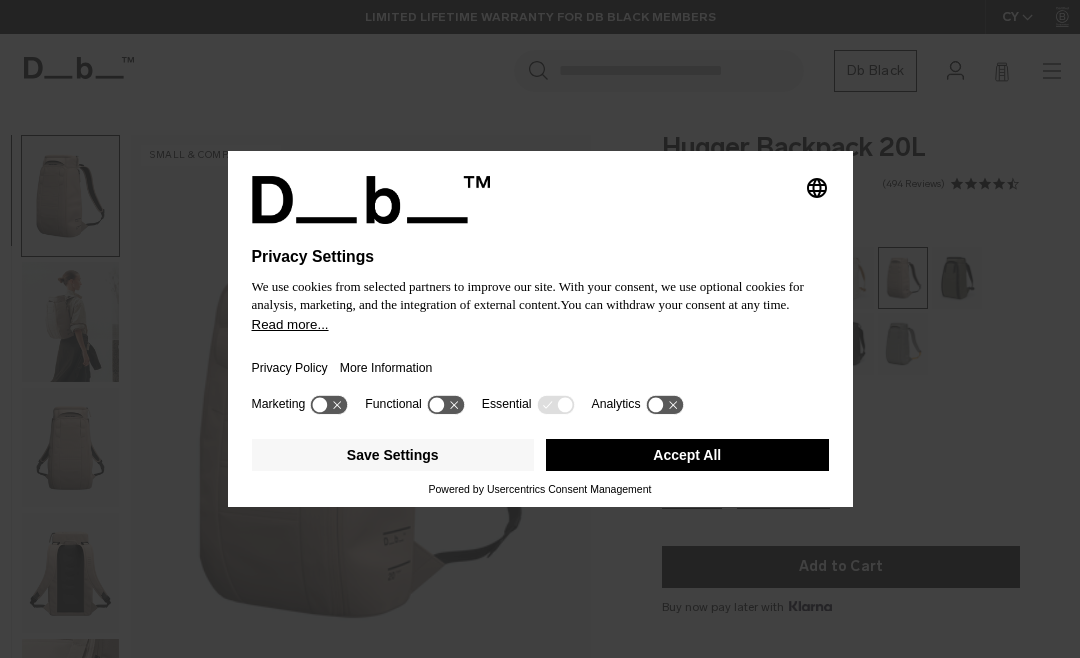 click 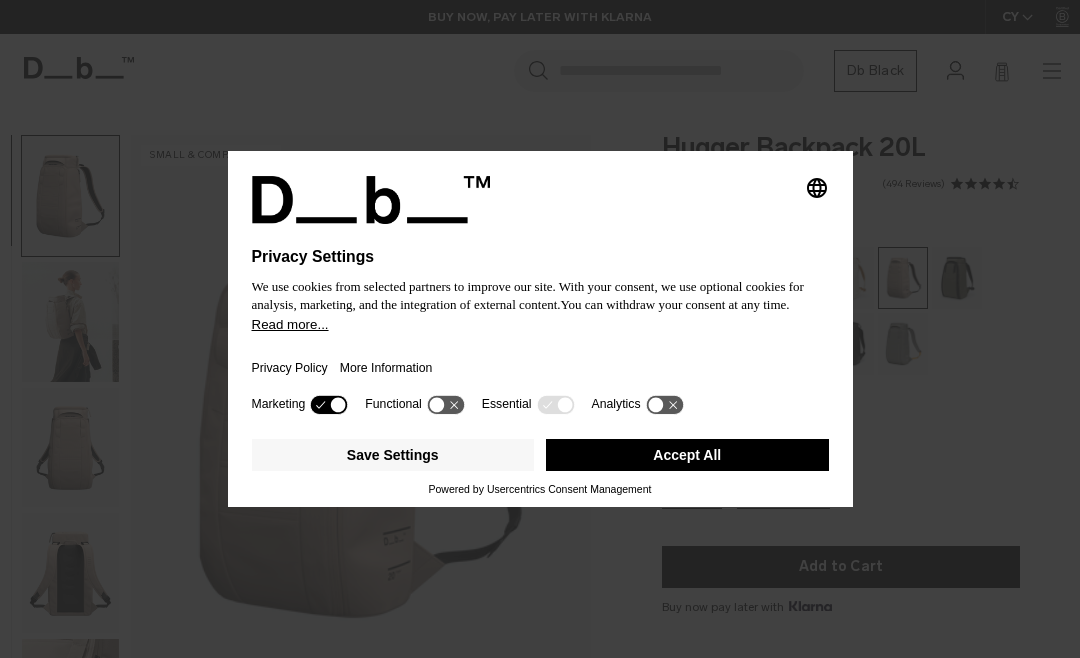 click 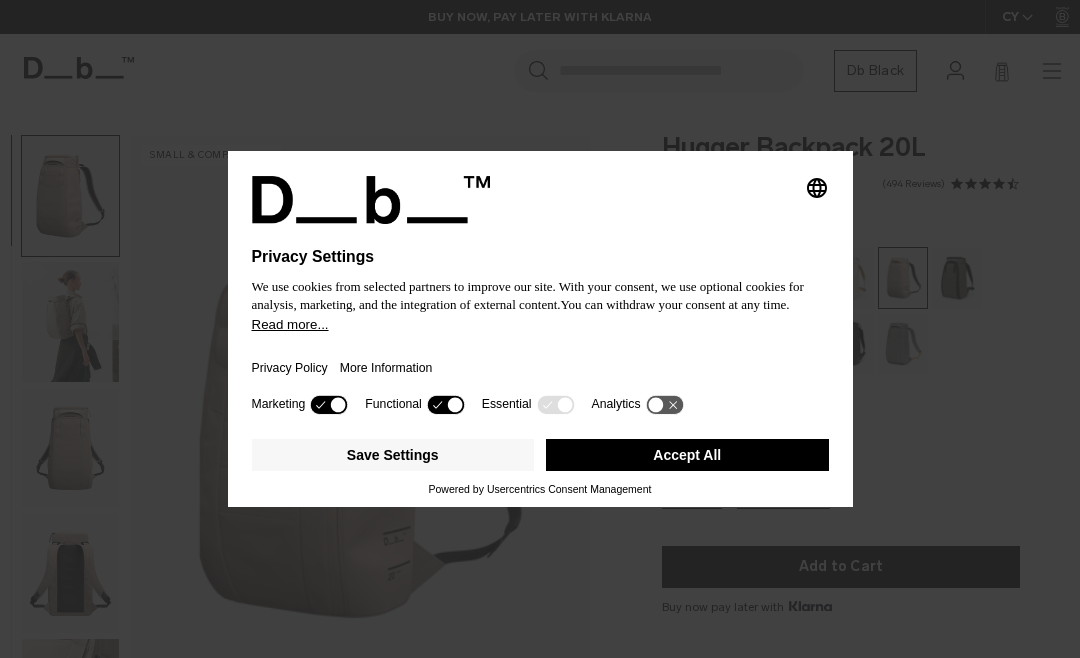 click 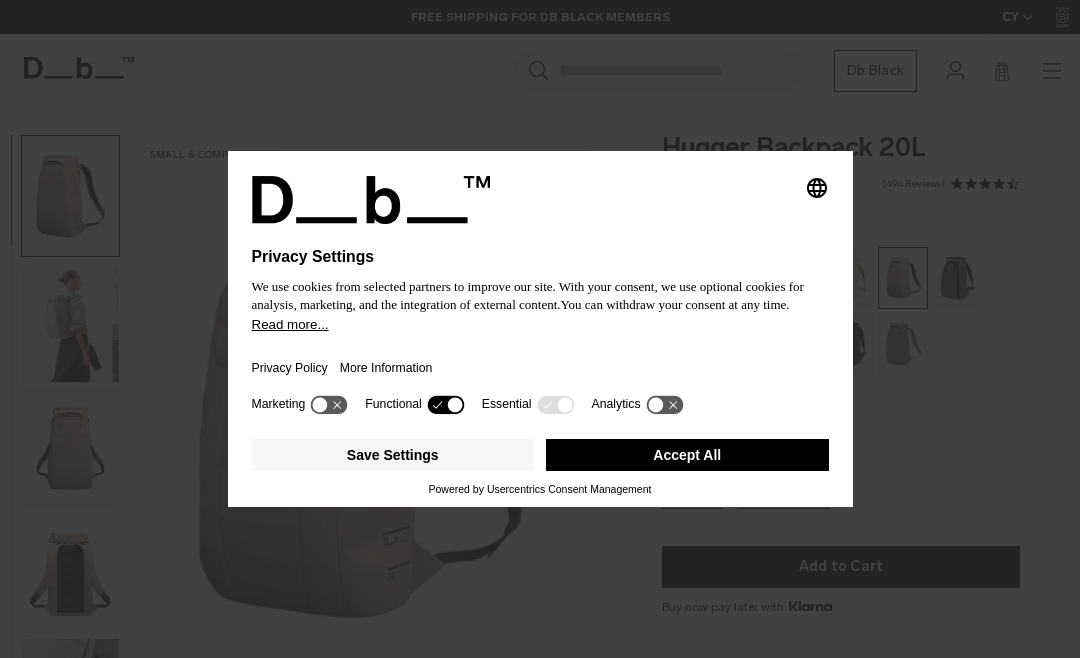 click on "Selecting an option will immediately change the language Privacy Settings We use cookies from selected partners to improve our site. With your consent, we use optional cookies for analysis, marketing, and the integration of external content.  You can withdraw your consent at any time. Read more... Privacy Policy More Information Marketing Functional Essential Analytics Save Settings Accept All Powered by   Usercentrics Consent Management" at bounding box center (540, 329) 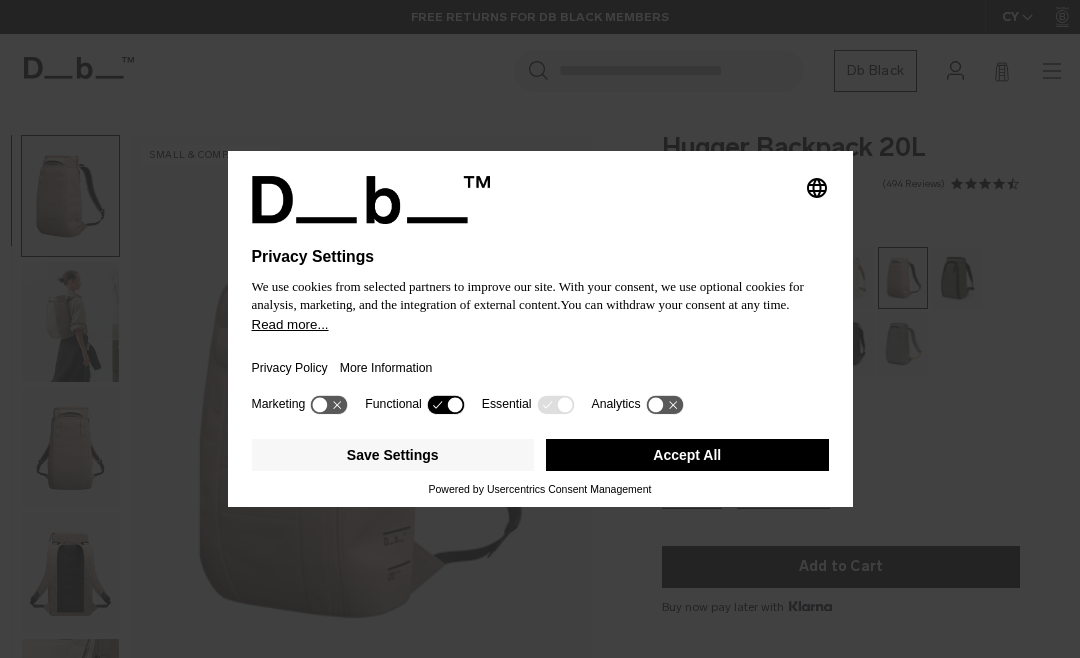 click 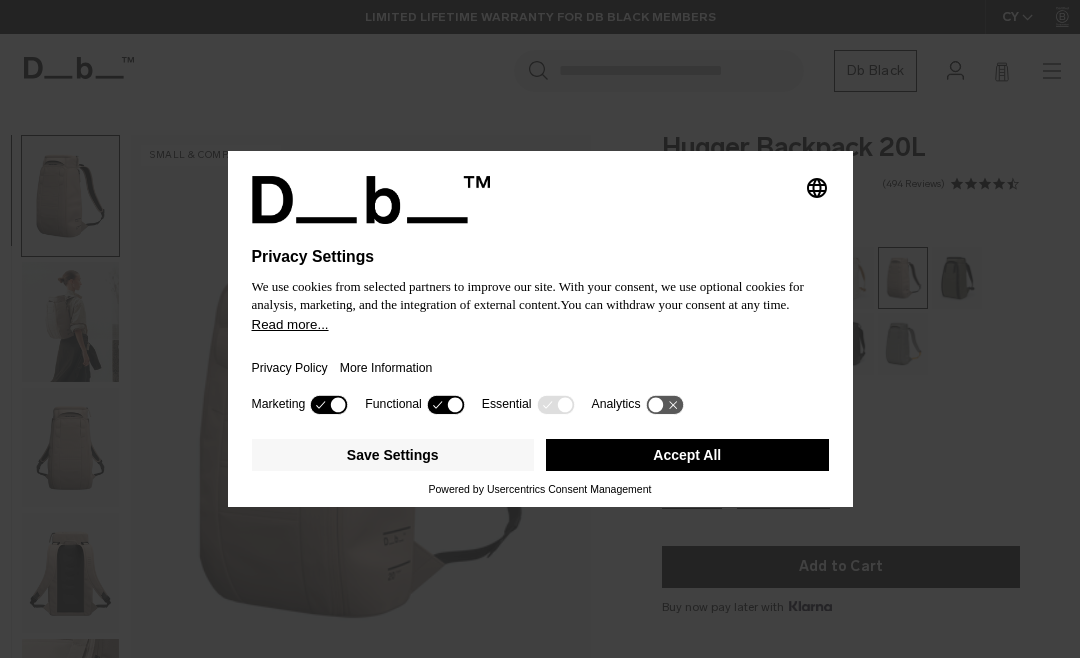 click 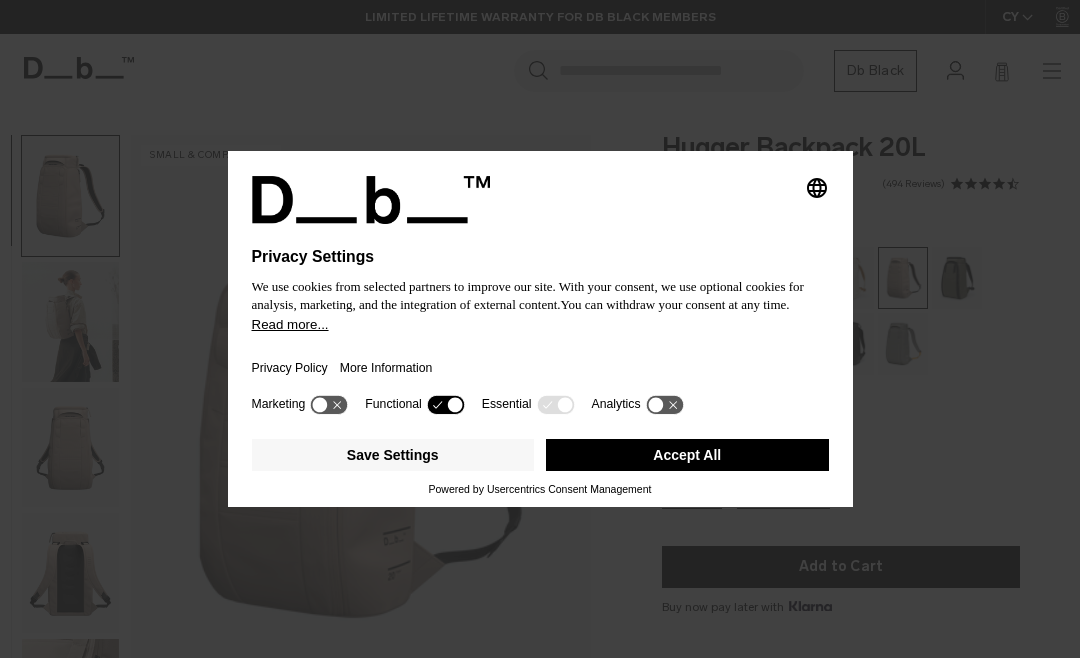 click 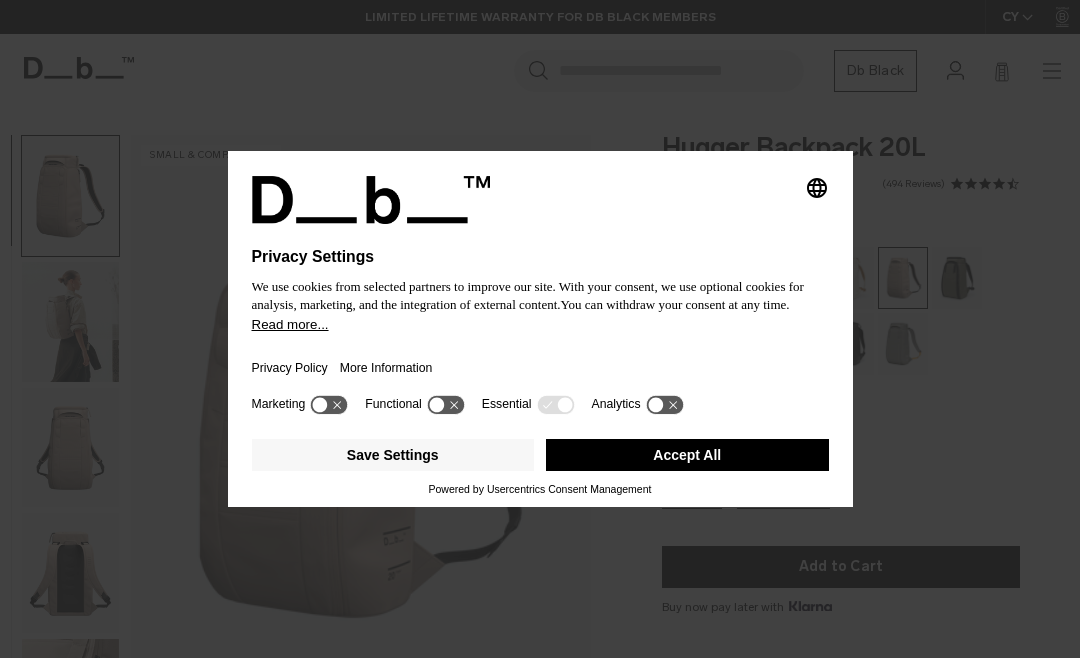 click 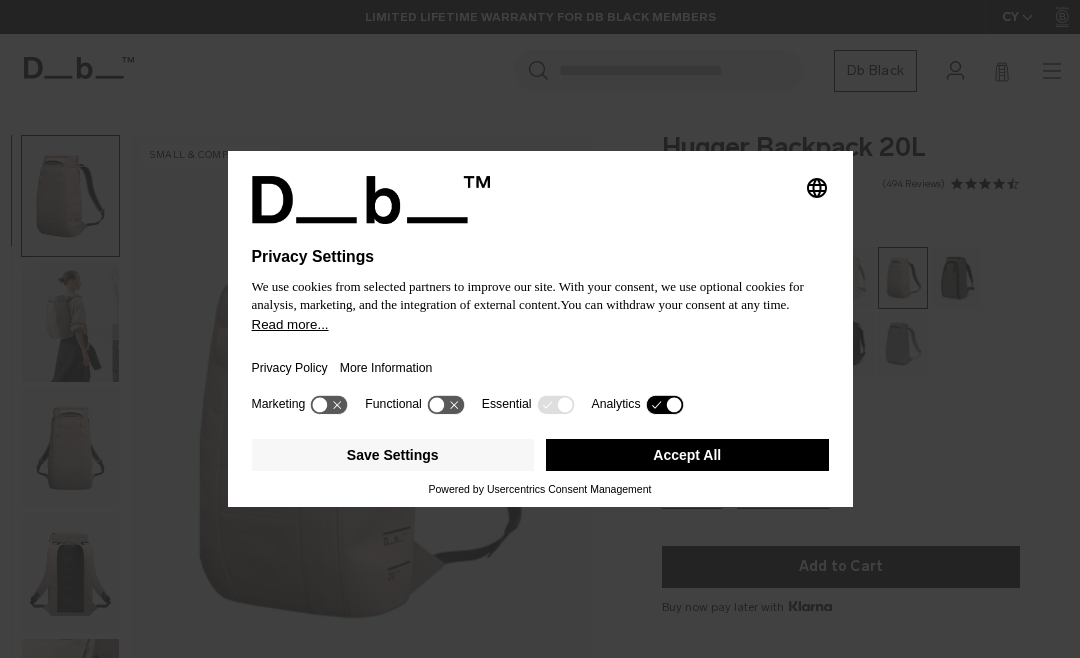 click 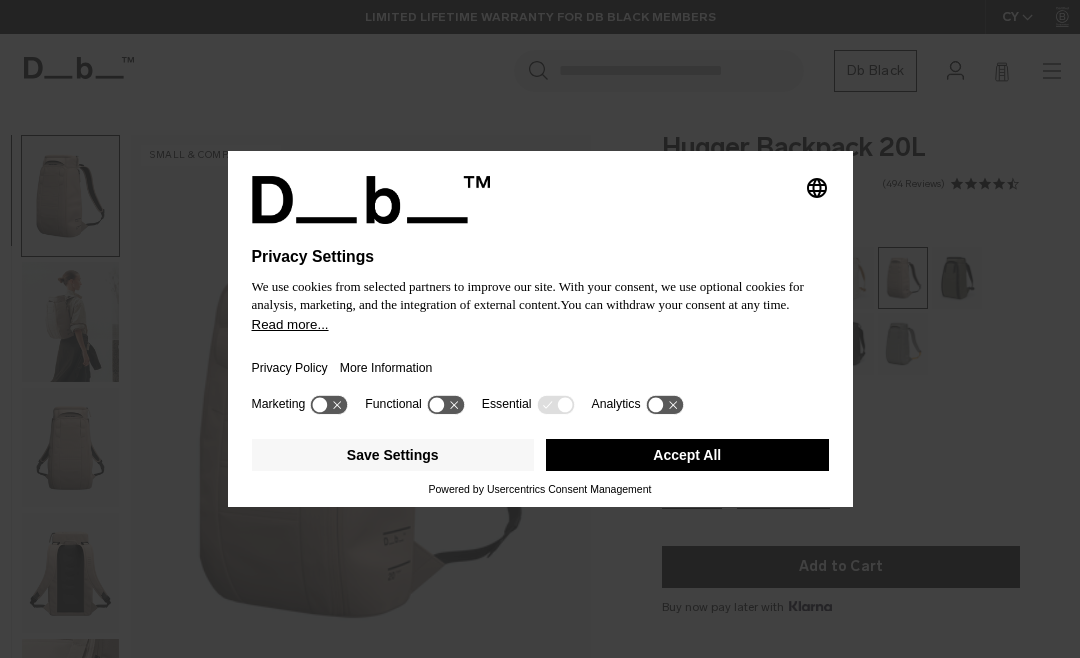 click 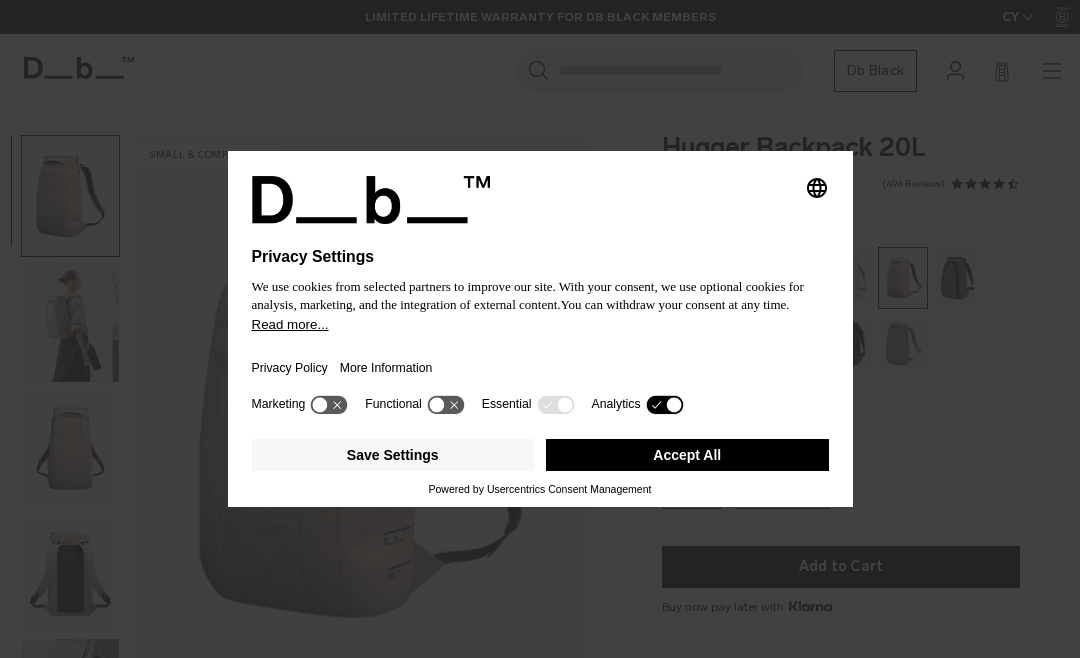 click 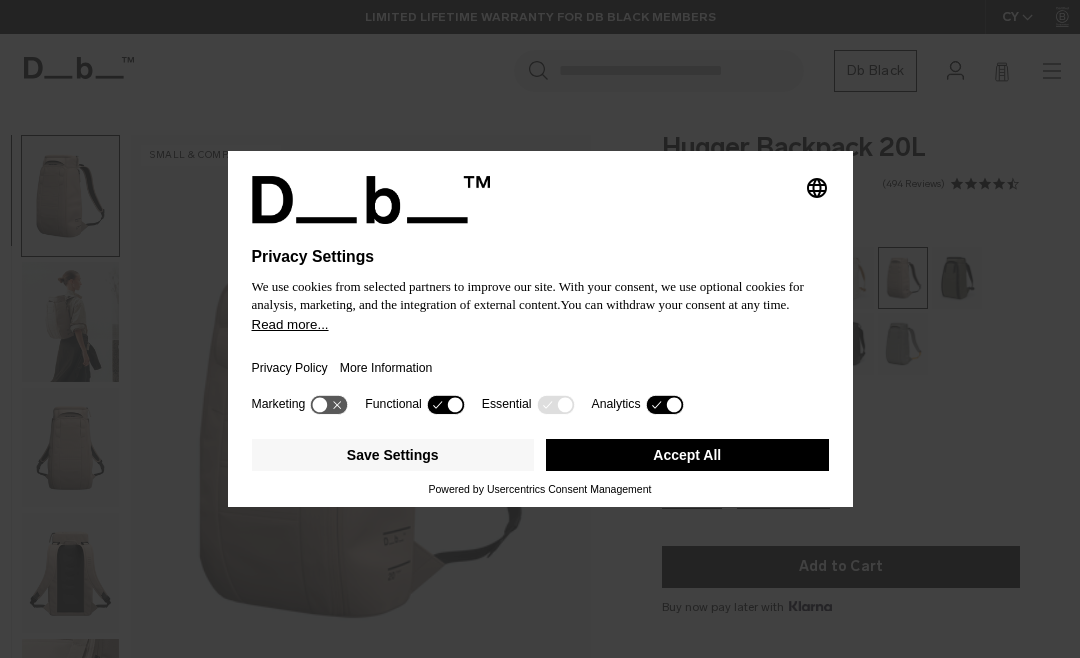 click 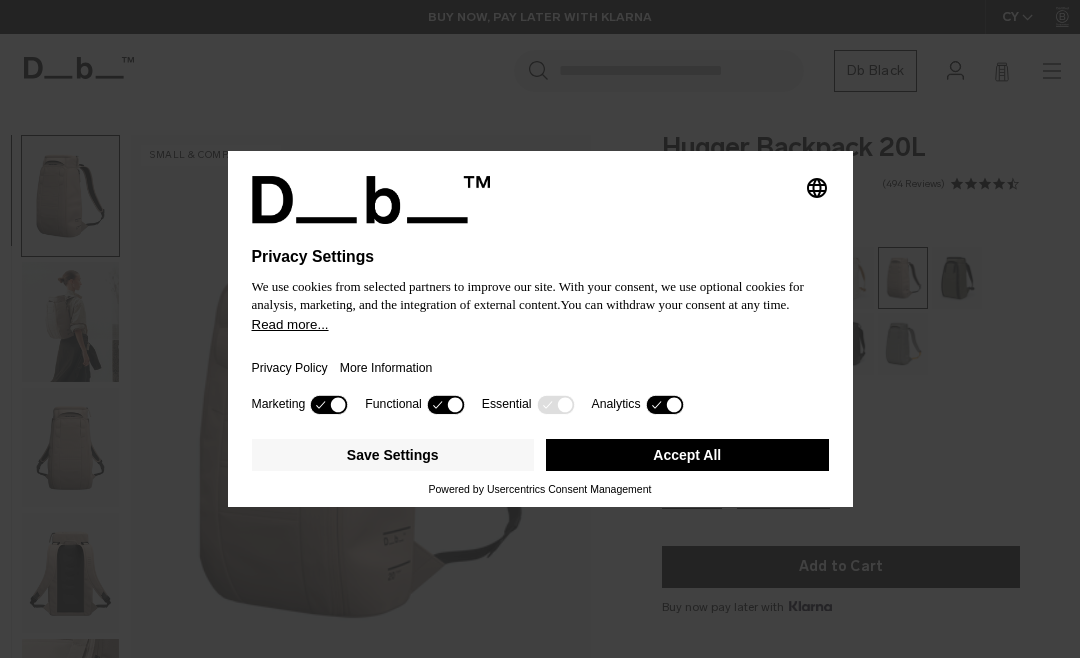 click on "Save Settings" at bounding box center (393, 455) 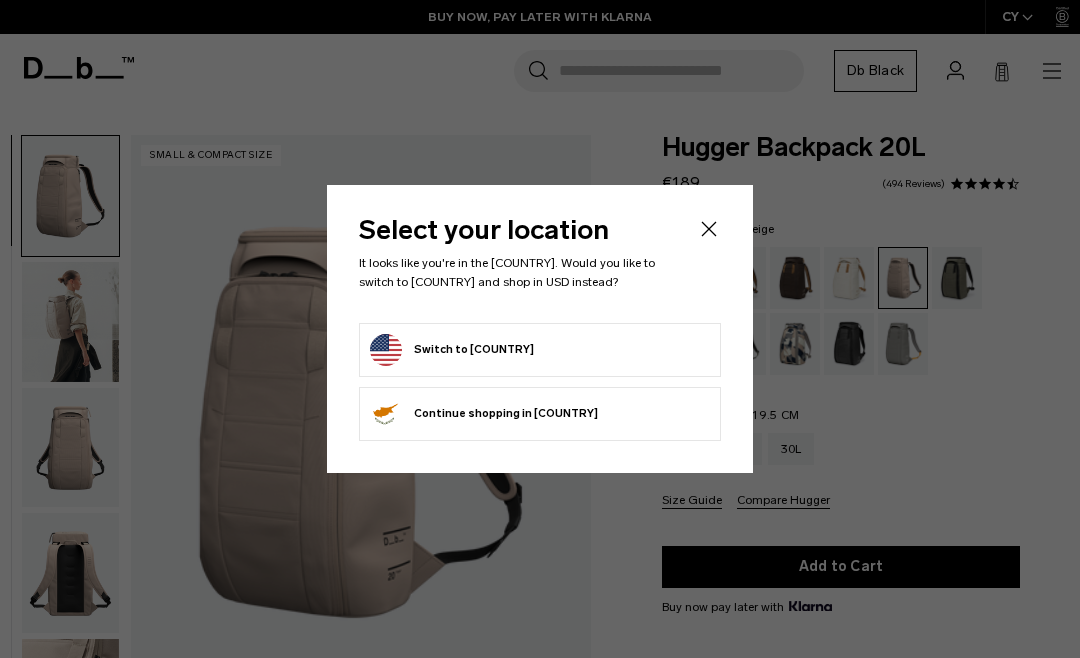 click on "Switch to United States" at bounding box center [540, 350] 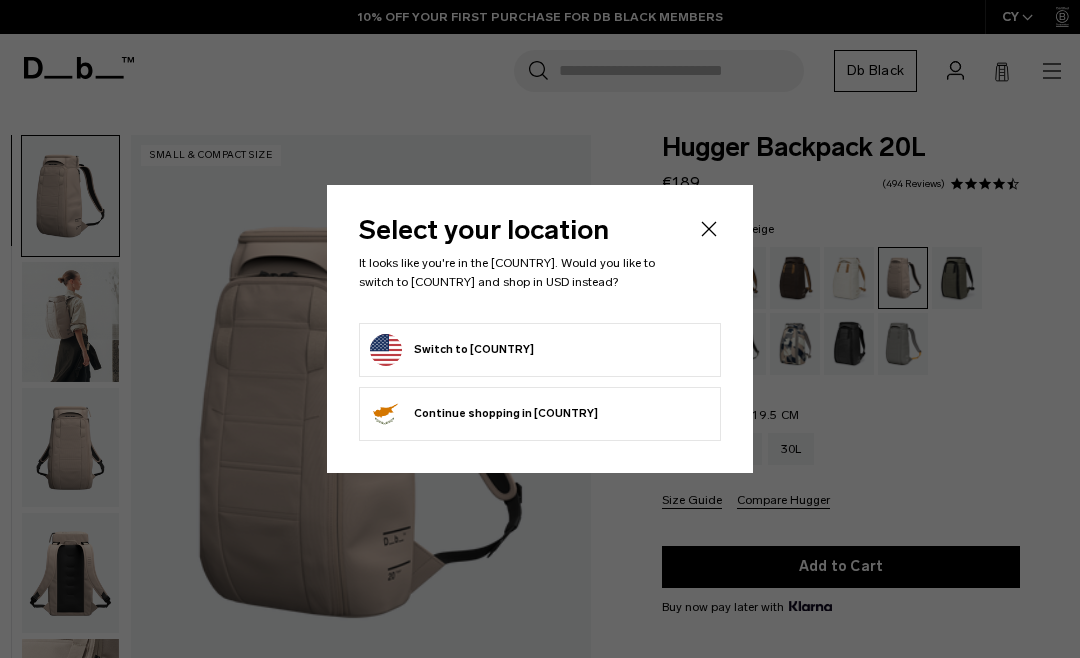 click 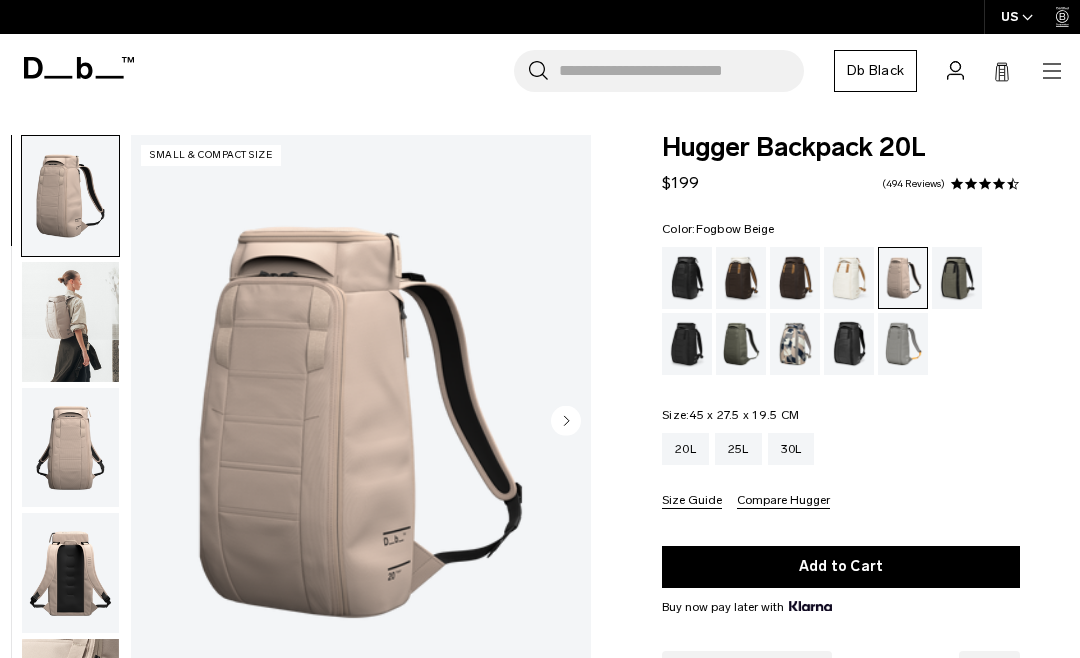 scroll, scrollTop: 0, scrollLeft: 0, axis: both 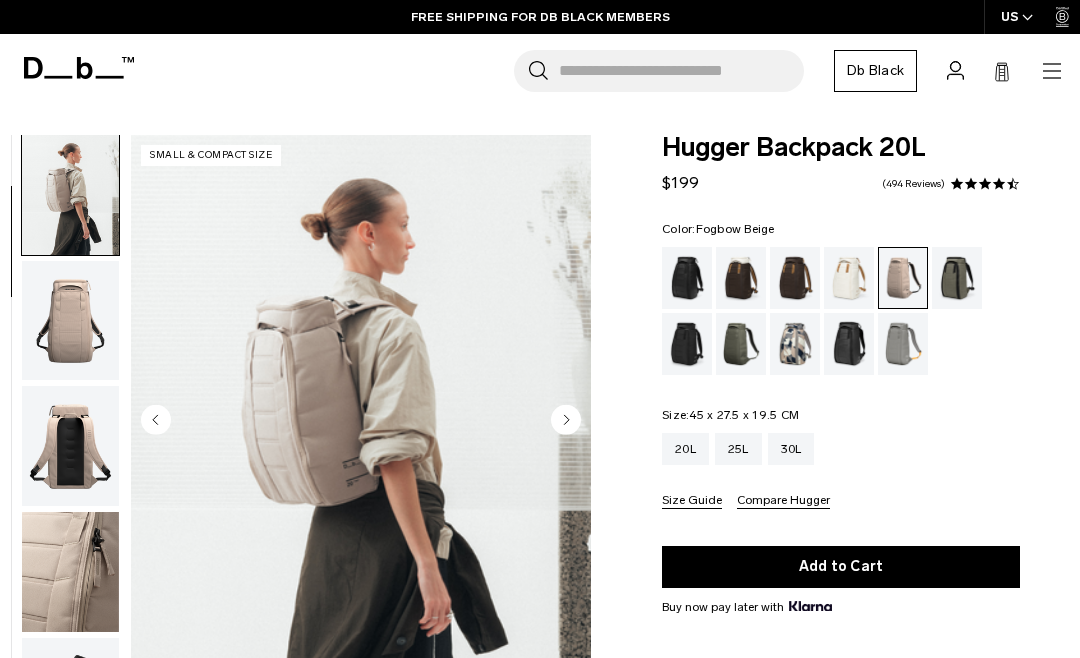 click at bounding box center (70, 321) 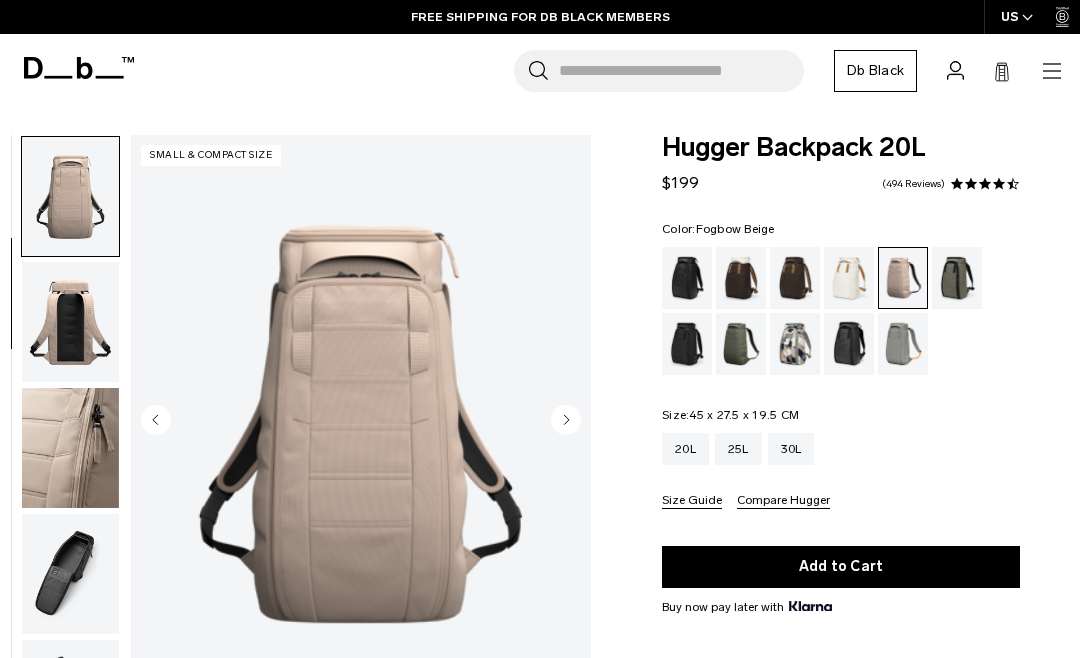 scroll, scrollTop: 255, scrollLeft: 0, axis: vertical 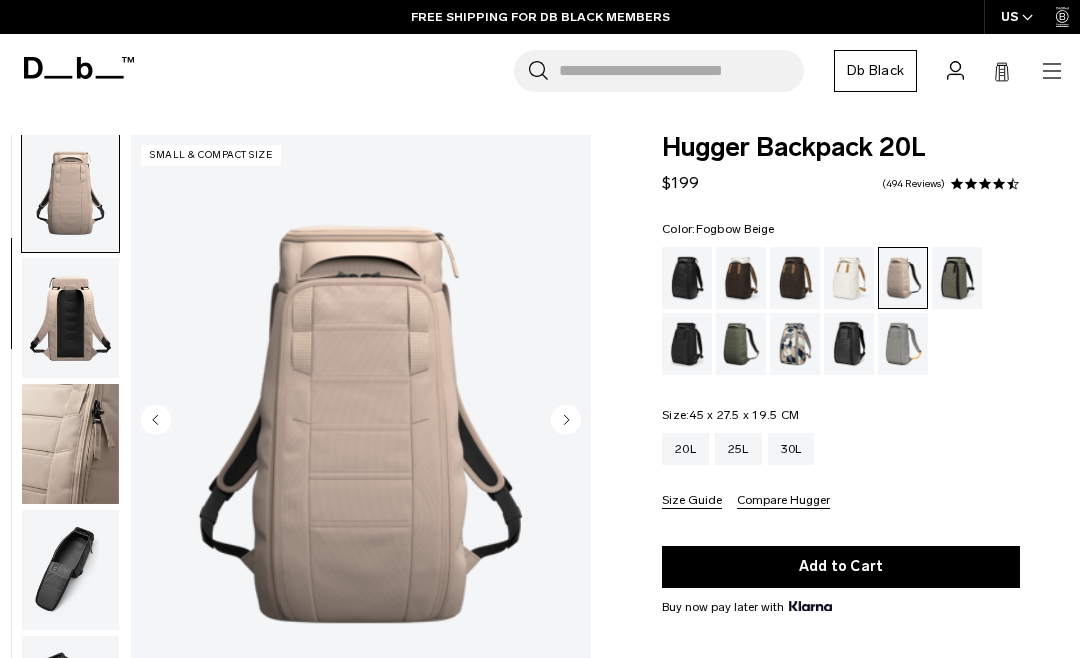 click at bounding box center (70, 318) 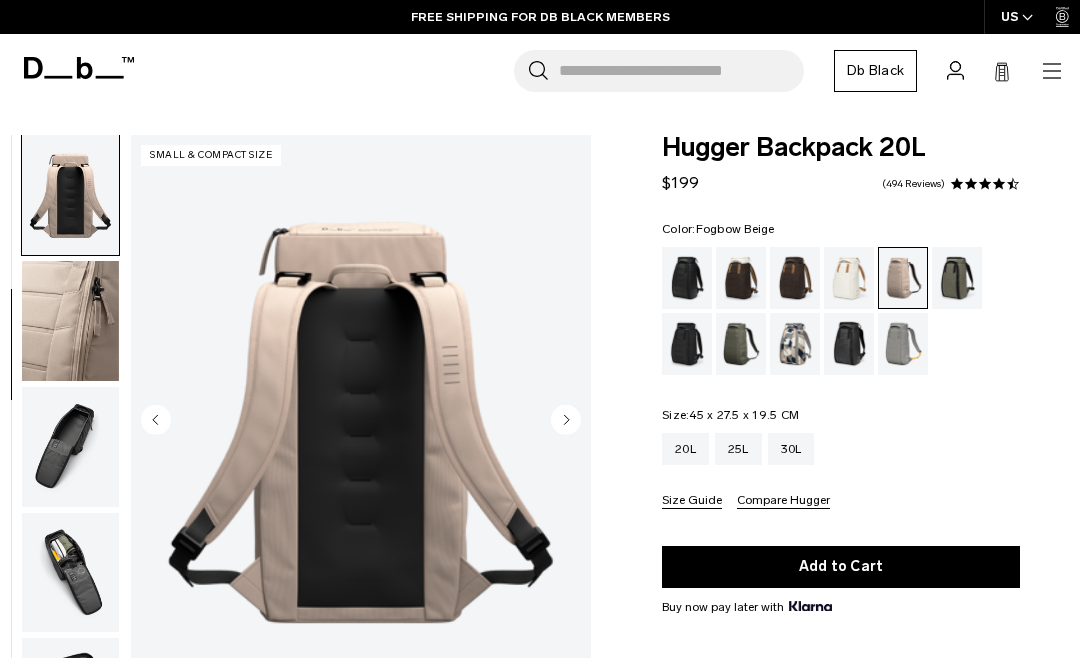 scroll, scrollTop: 382, scrollLeft: 0, axis: vertical 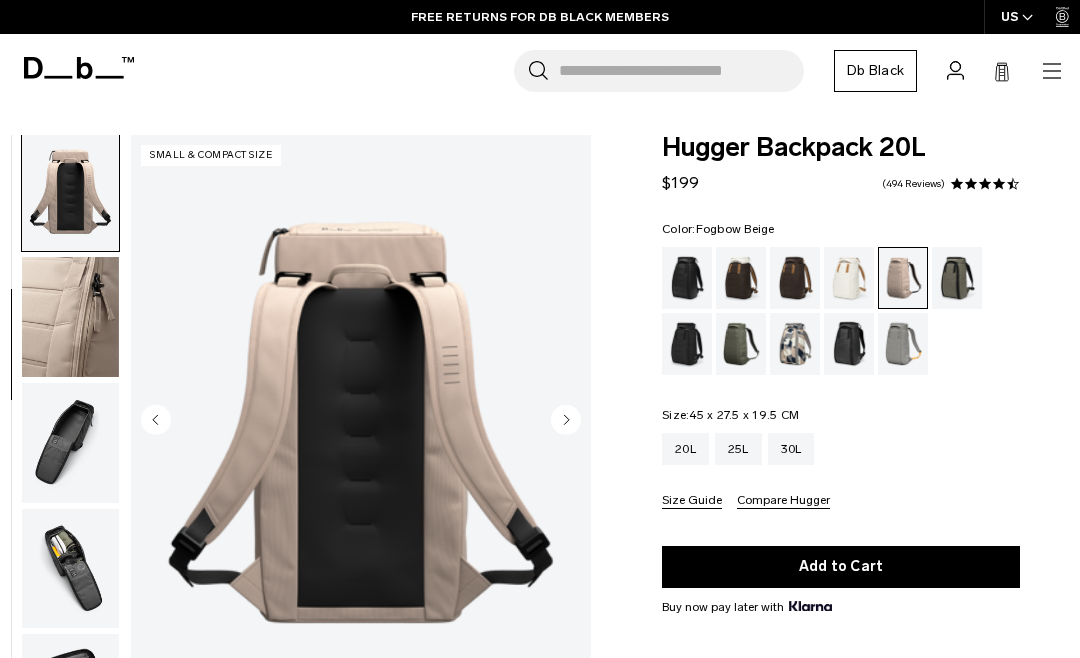 click at bounding box center [70, 317] 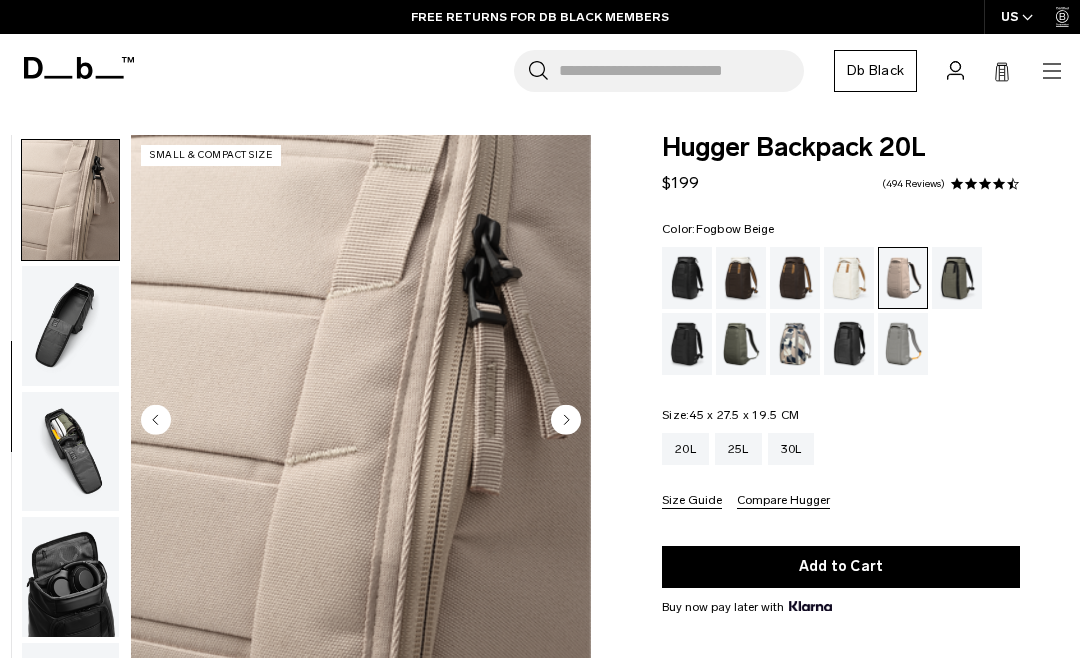 scroll, scrollTop: 509, scrollLeft: 0, axis: vertical 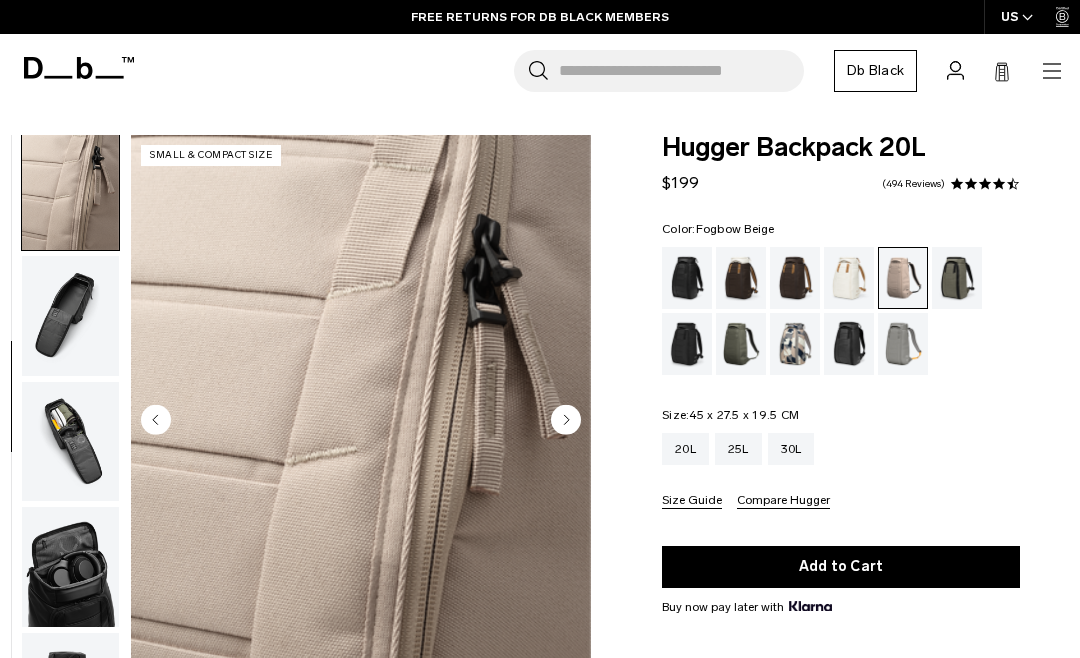 click at bounding box center [70, 316] 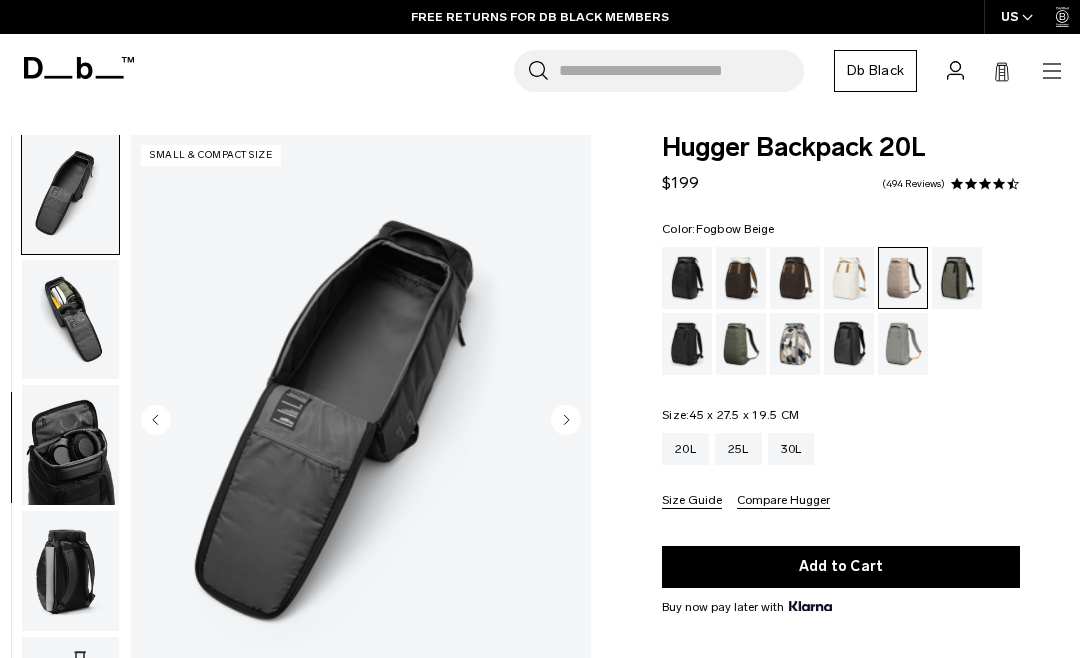 scroll, scrollTop: 636, scrollLeft: 0, axis: vertical 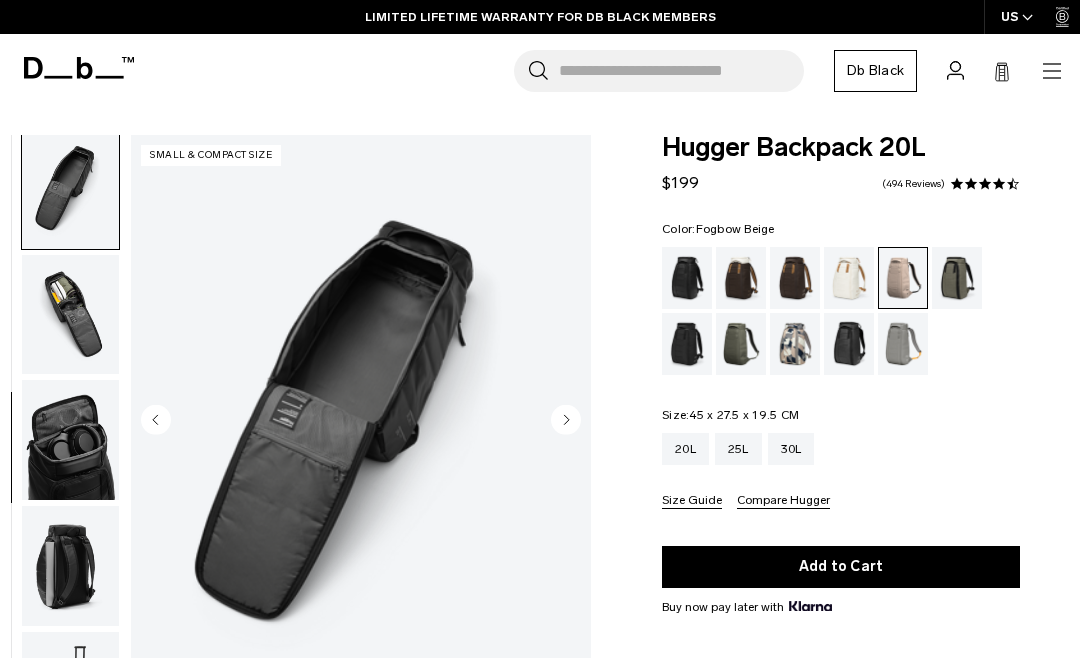 click at bounding box center (70, 315) 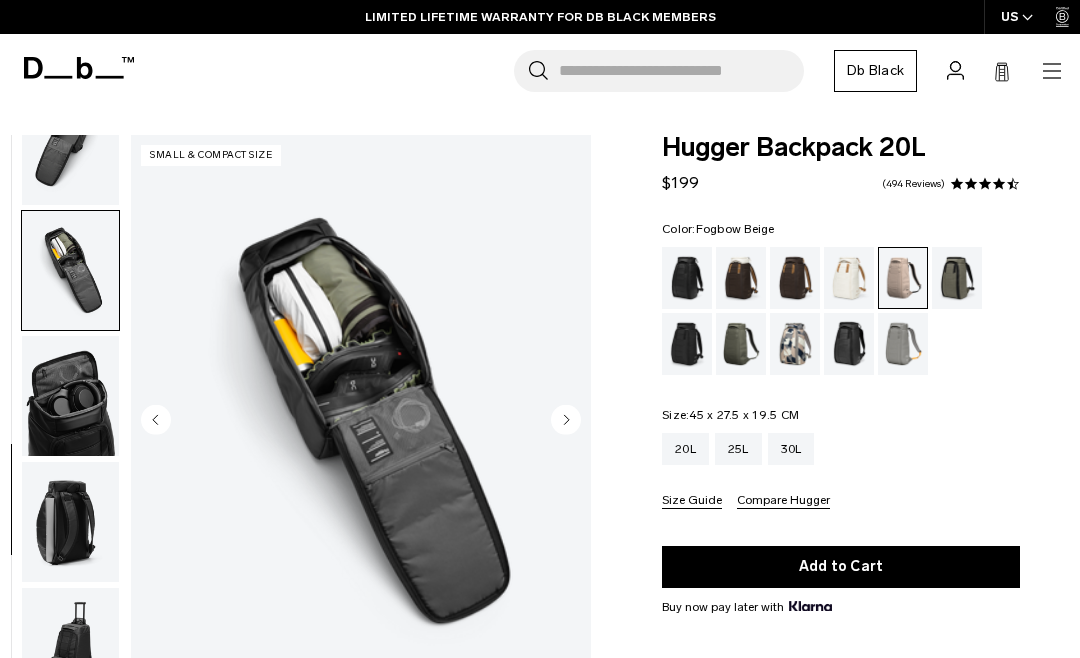 scroll, scrollTop: 695, scrollLeft: 0, axis: vertical 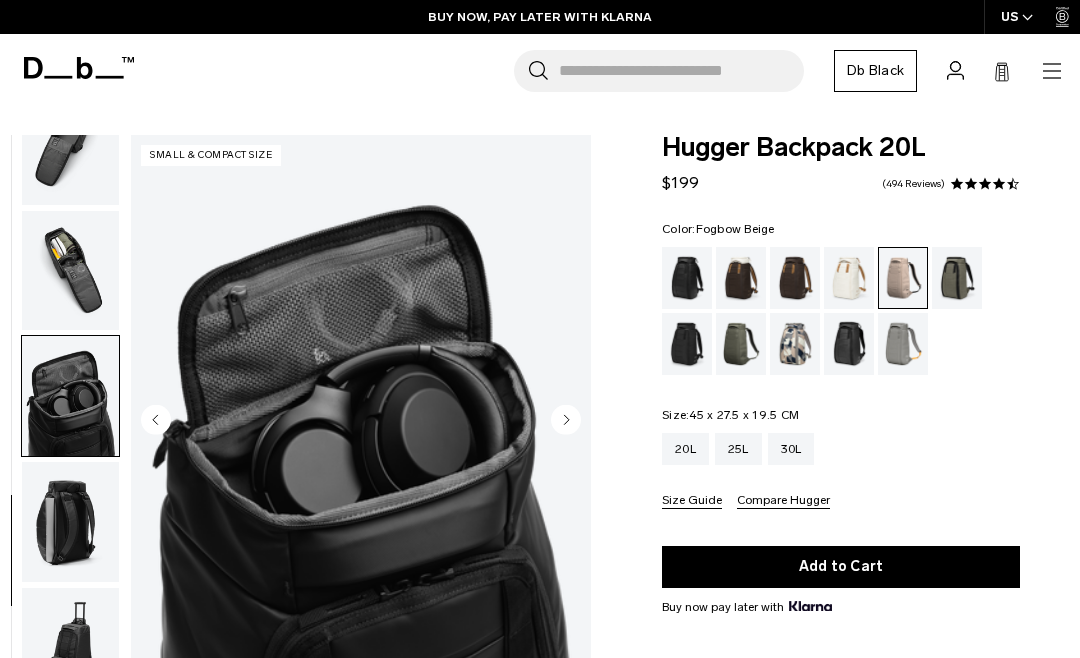 click at bounding box center [70, 522] 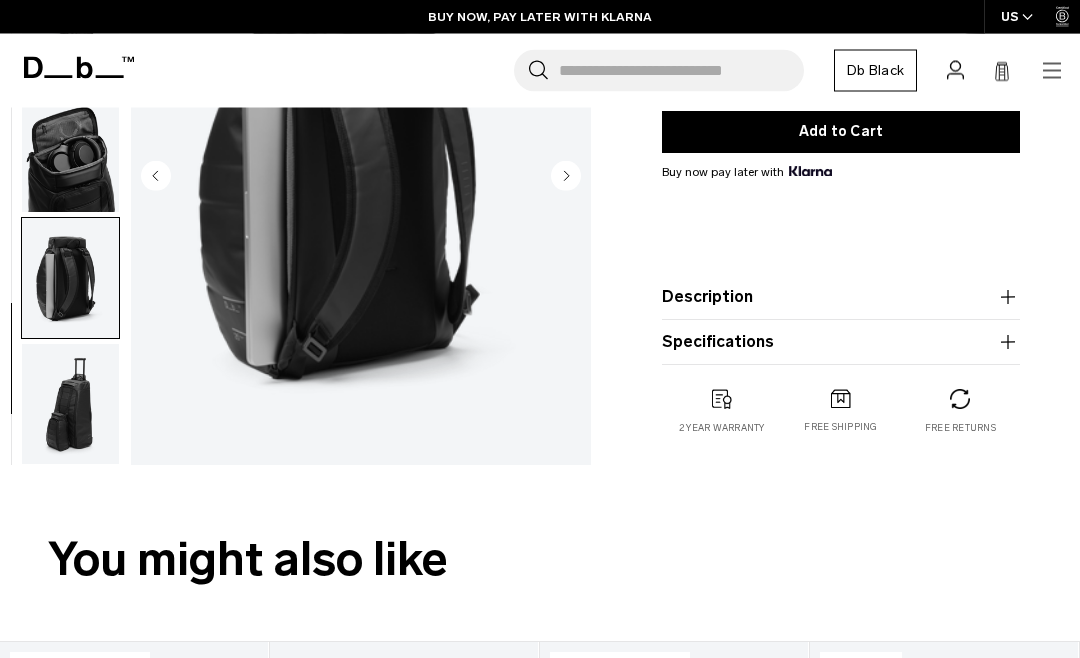 scroll, scrollTop: 435, scrollLeft: 0, axis: vertical 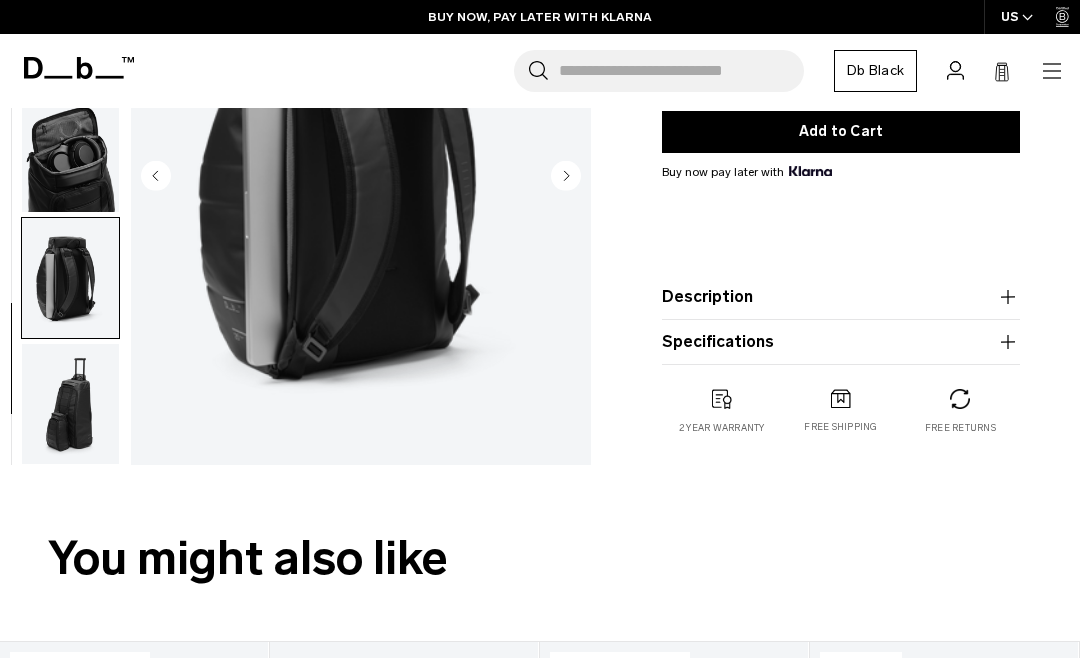 click at bounding box center (70, 404) 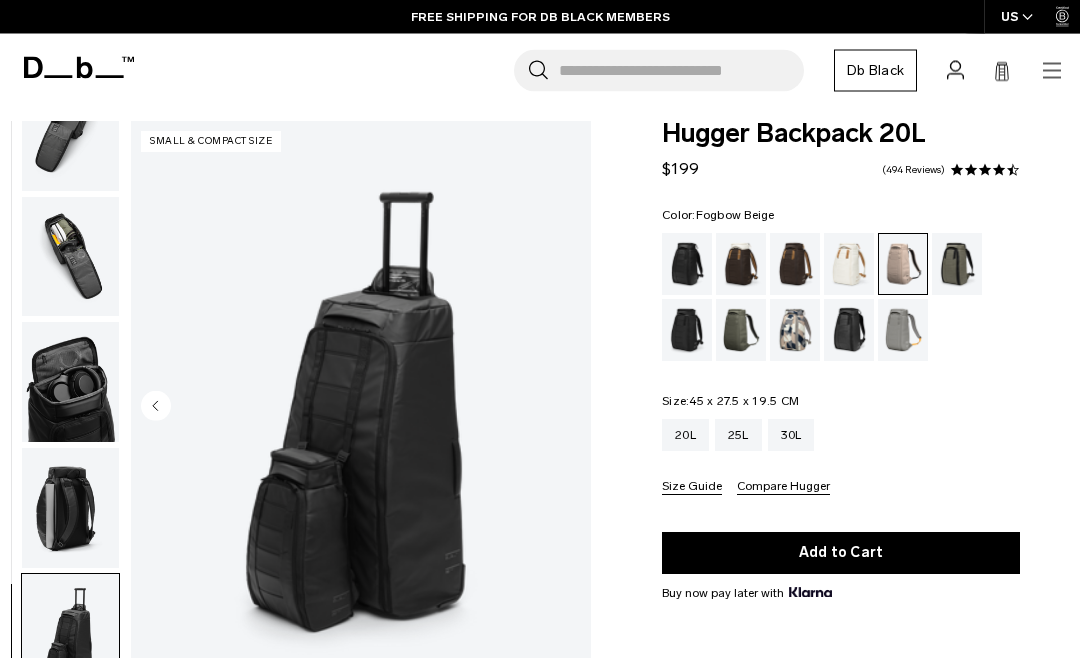 scroll, scrollTop: 41, scrollLeft: 0, axis: vertical 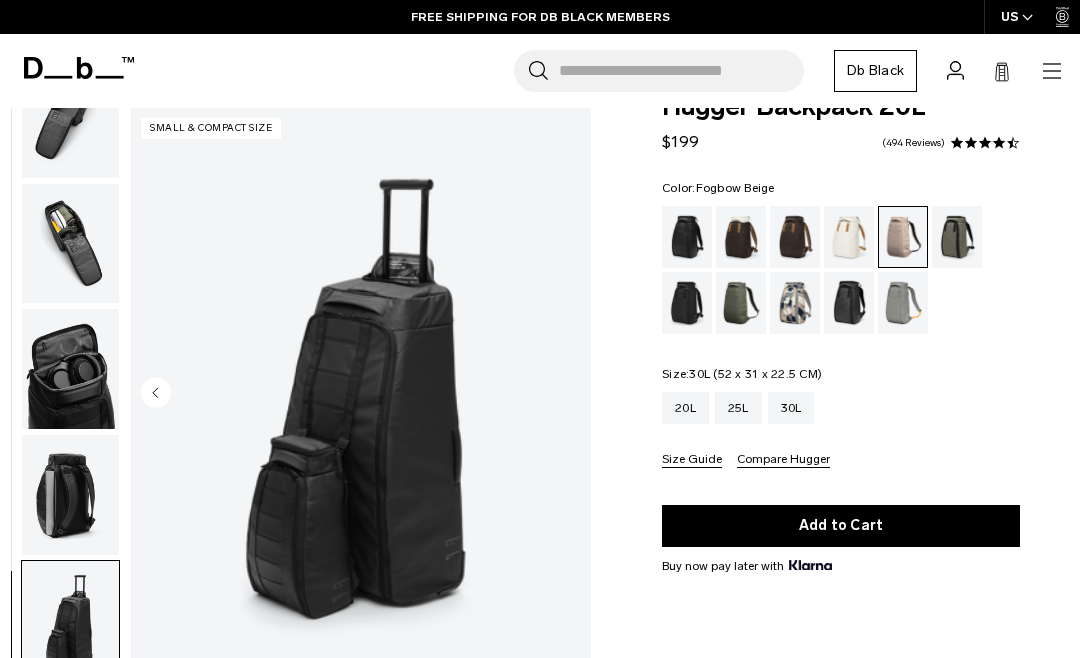 click on "30L" at bounding box center (791, 408) 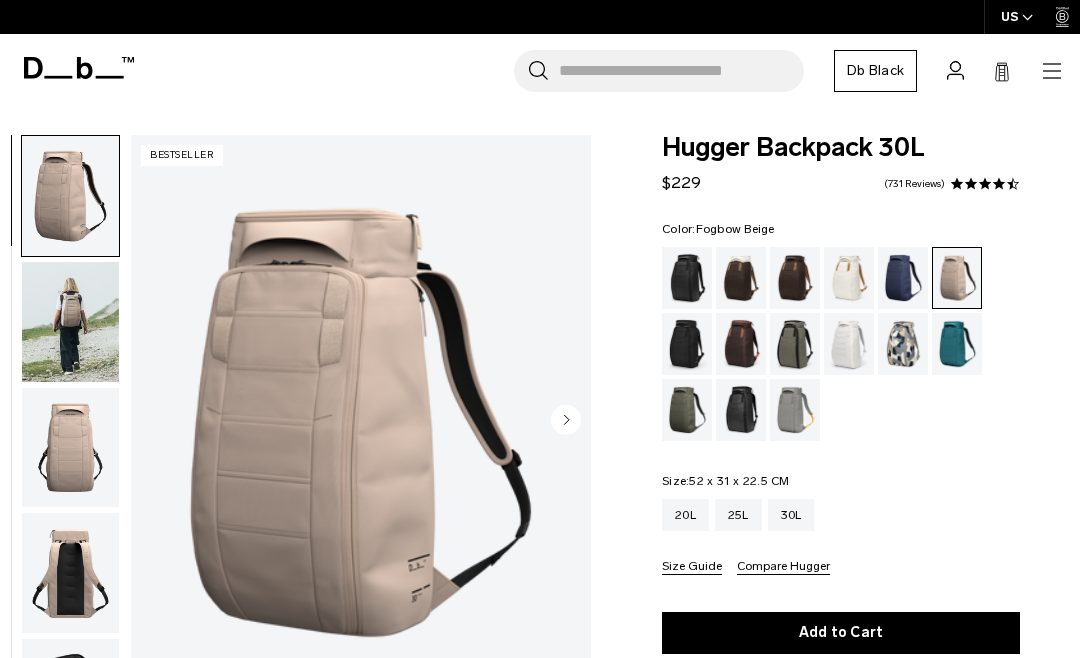 scroll, scrollTop: 0, scrollLeft: 0, axis: both 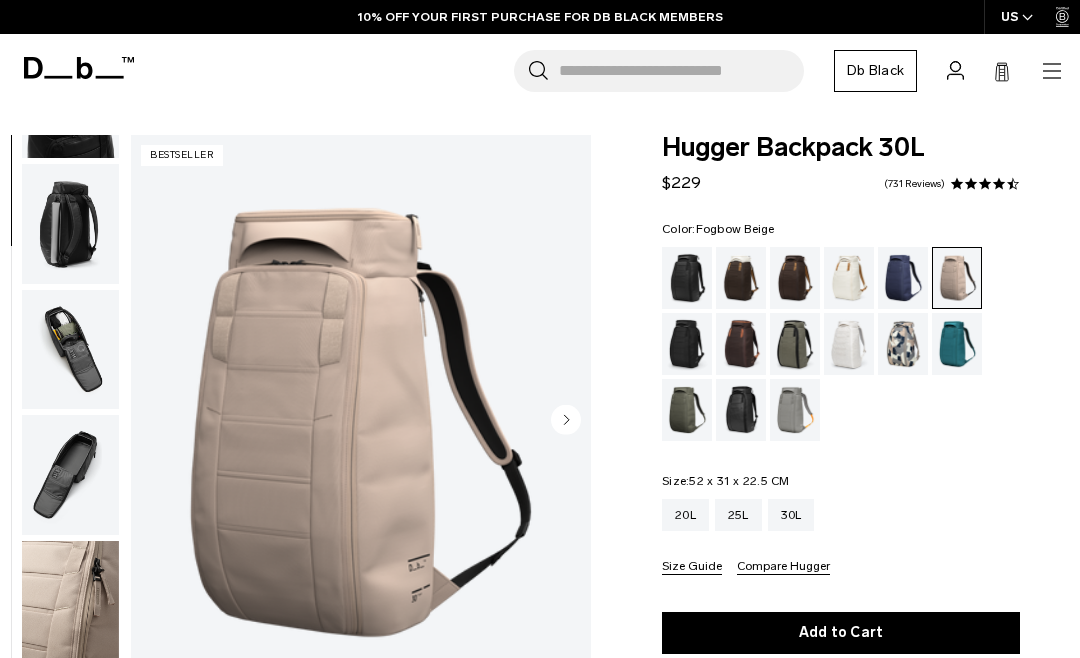 click at bounding box center [70, 350] 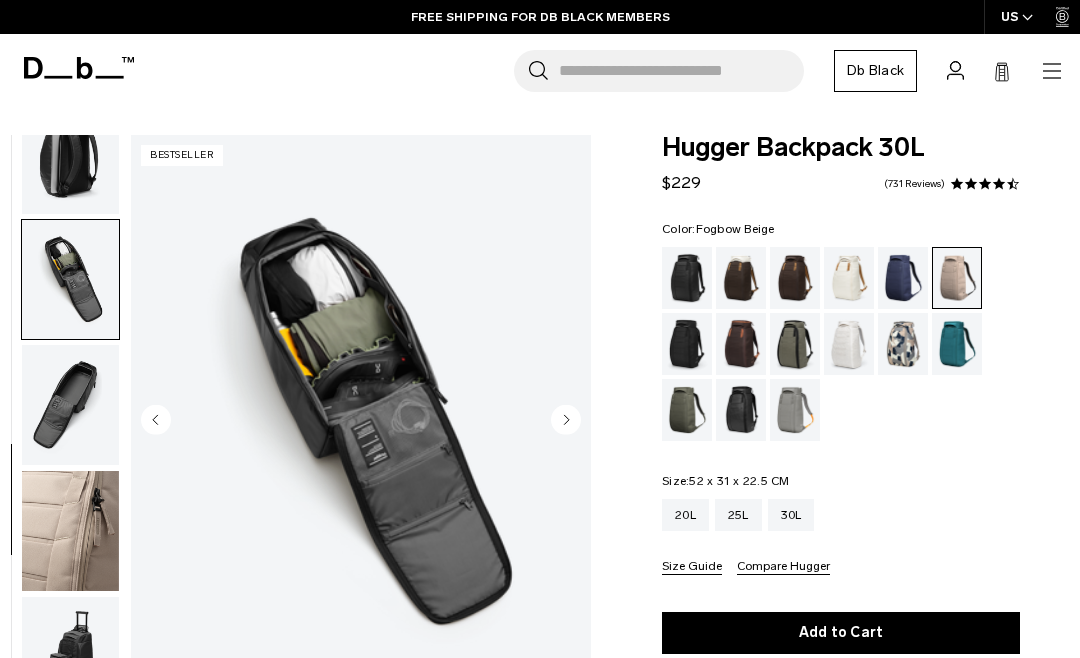 scroll, scrollTop: 695, scrollLeft: 0, axis: vertical 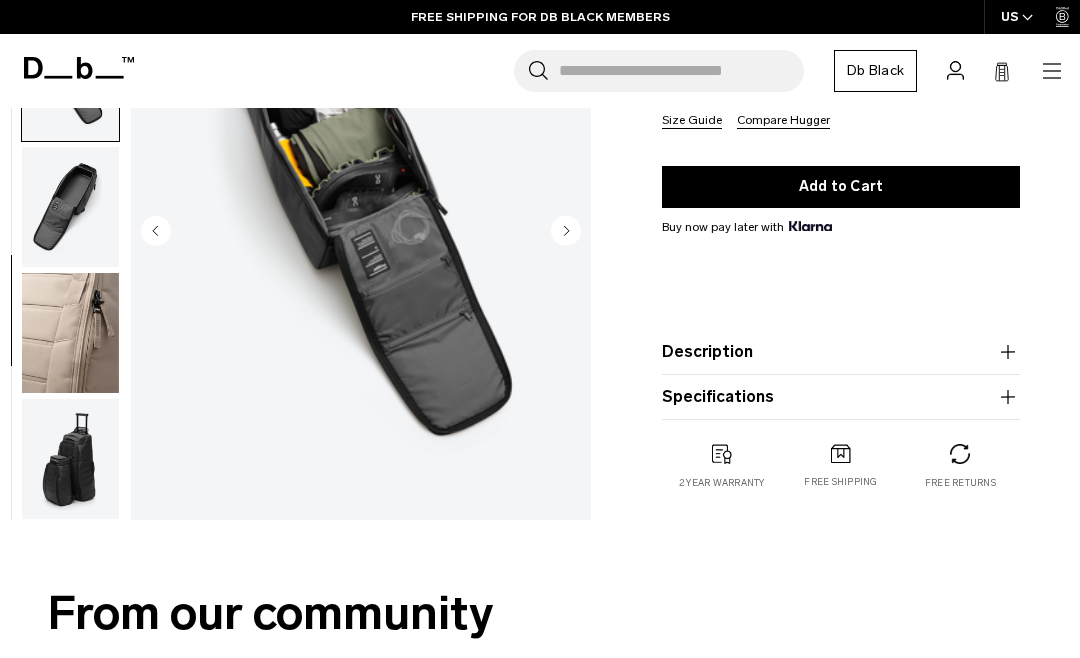 click on "Specifications" at bounding box center [841, 397] 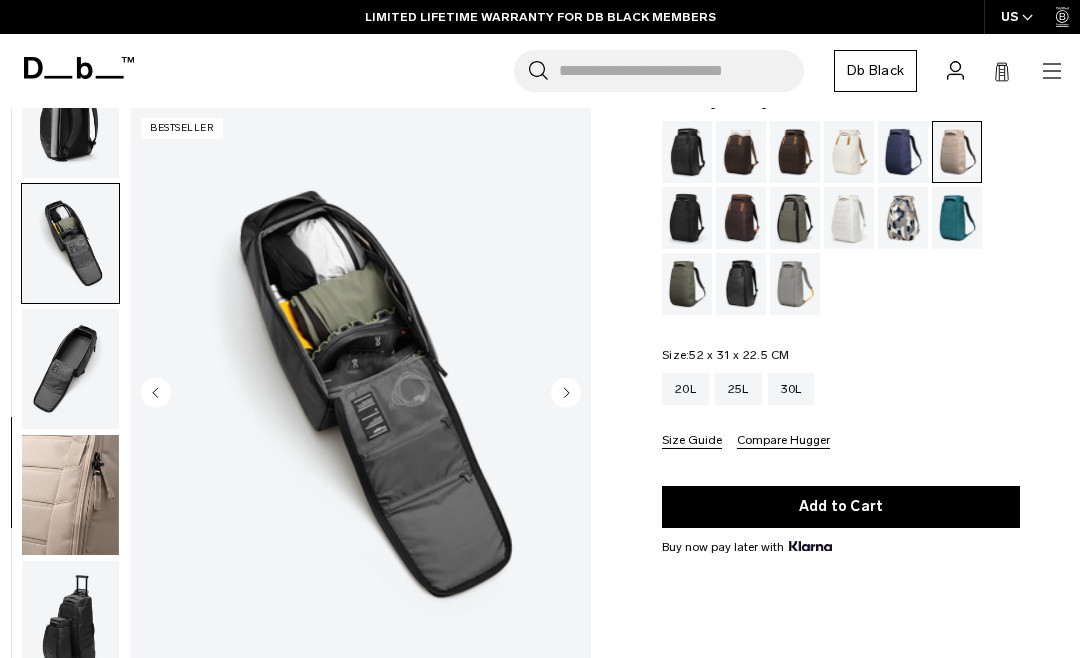 scroll, scrollTop: 124, scrollLeft: 0, axis: vertical 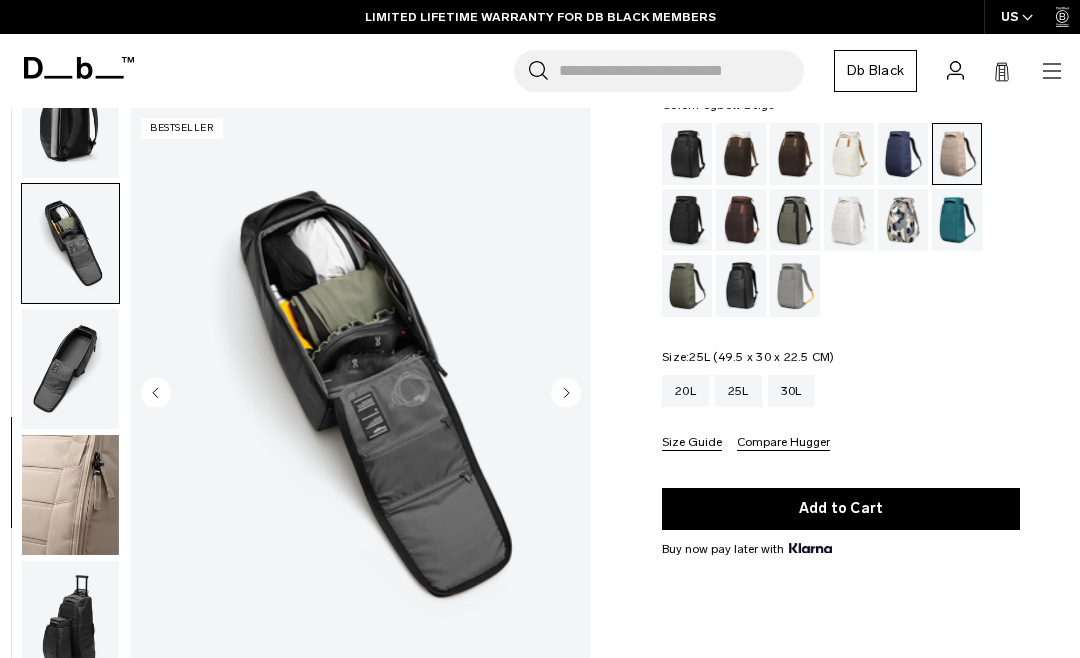 click on "25L" at bounding box center [738, 391] 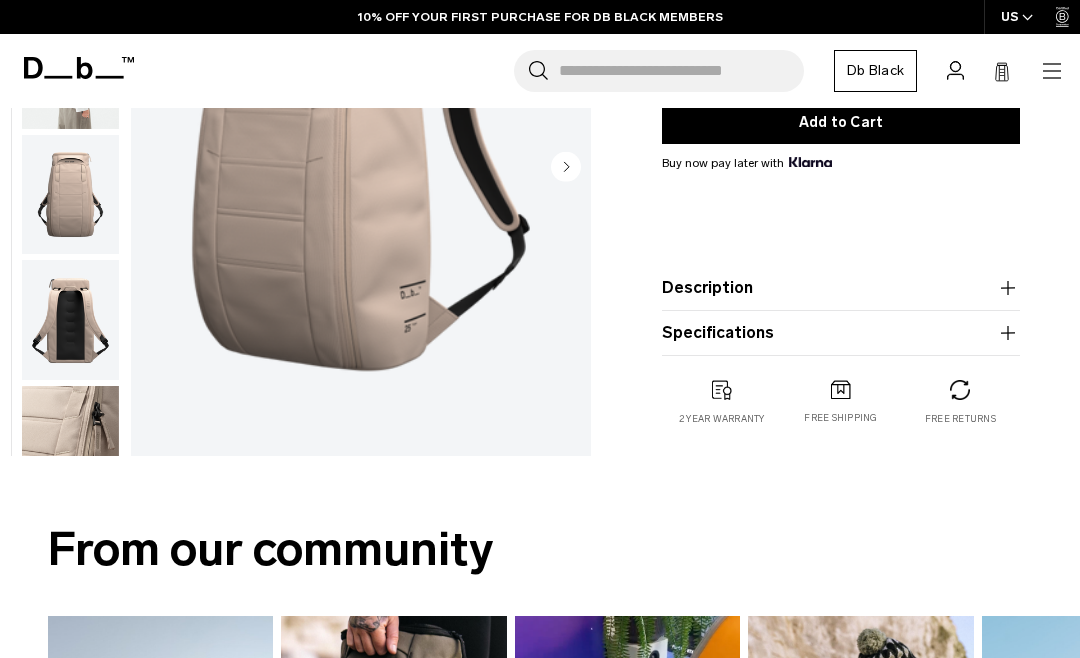 scroll, scrollTop: 509, scrollLeft: 0, axis: vertical 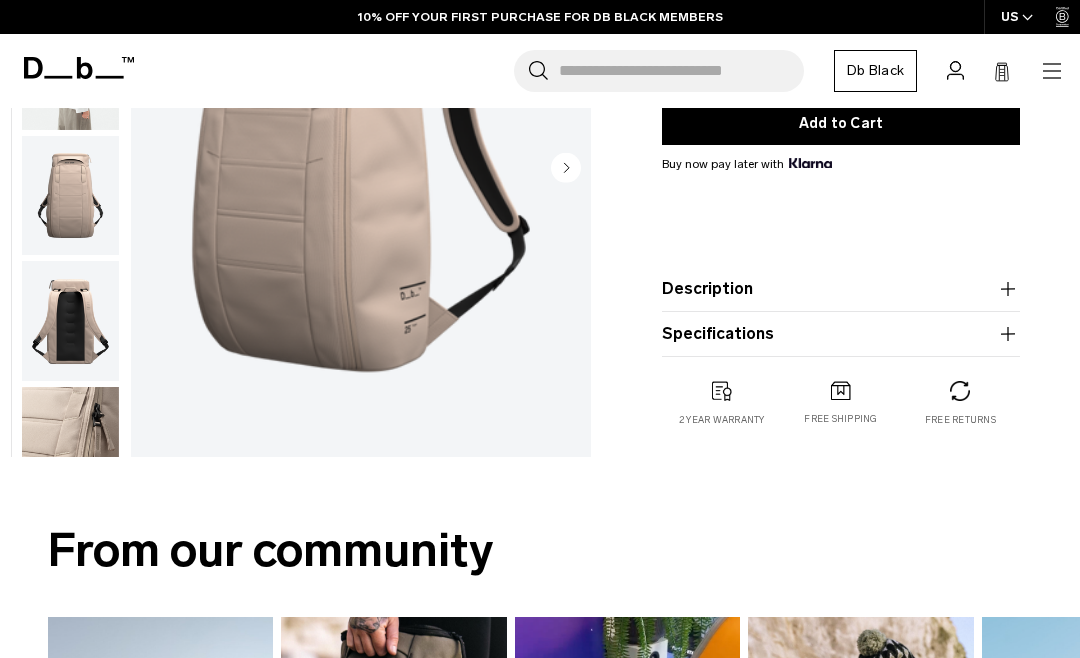 click on "Specifications" at bounding box center [841, 334] 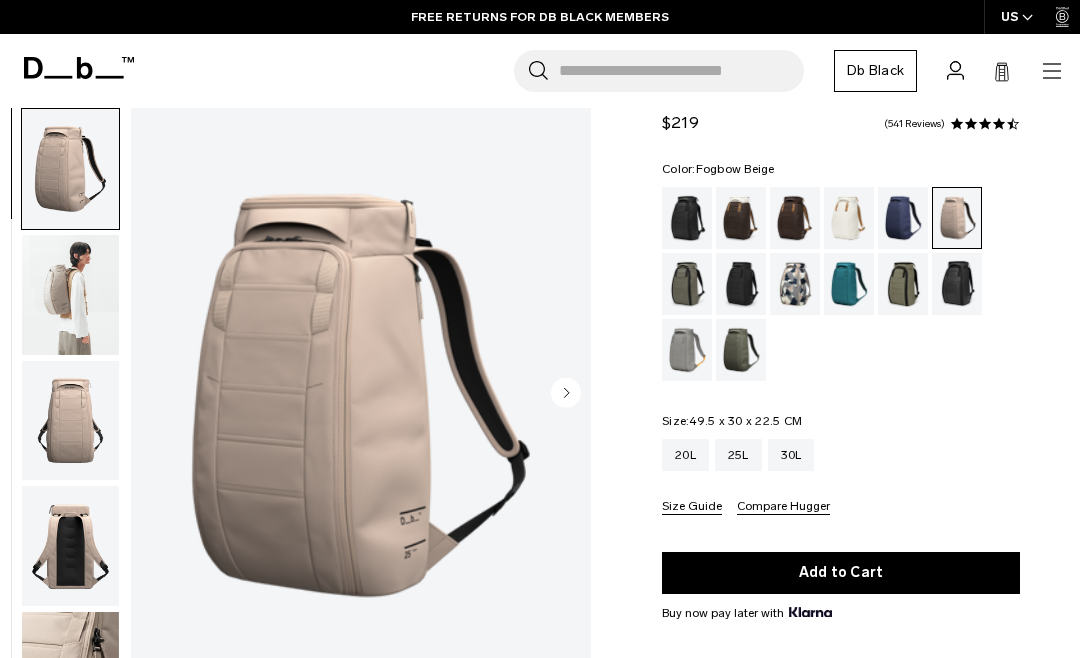 scroll, scrollTop: 59, scrollLeft: 0, axis: vertical 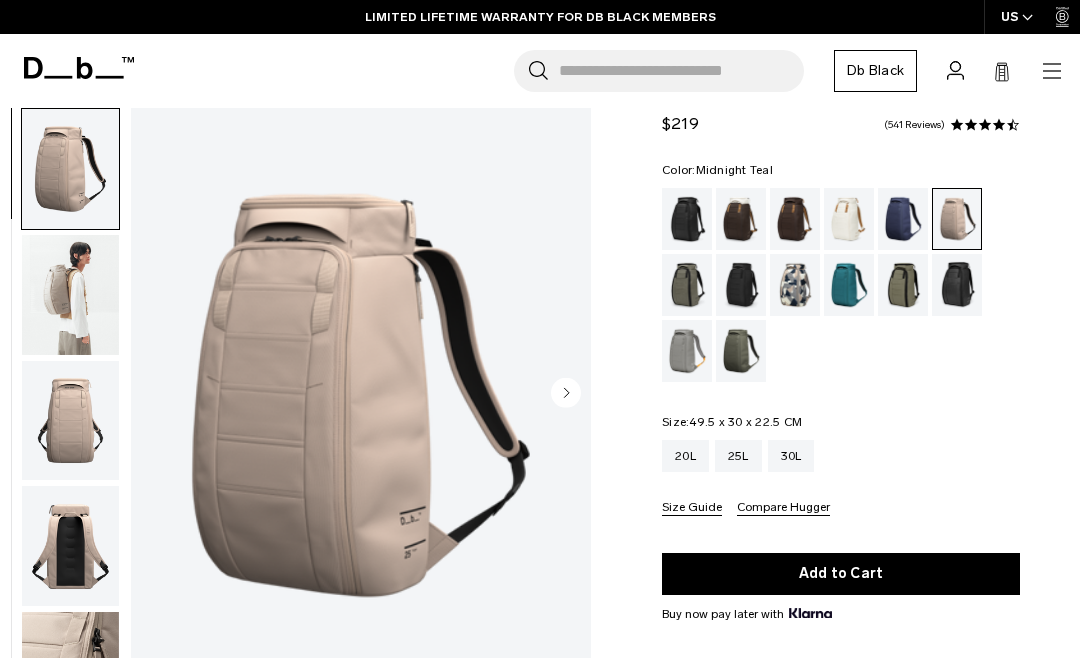 click at bounding box center (849, 285) 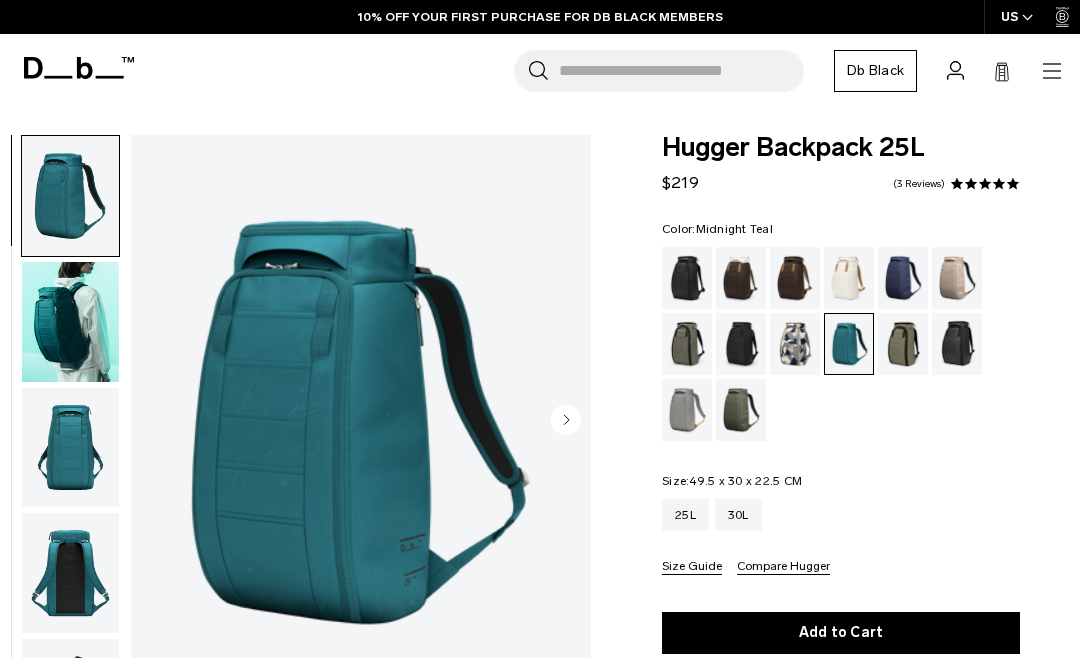 scroll, scrollTop: 0, scrollLeft: 0, axis: both 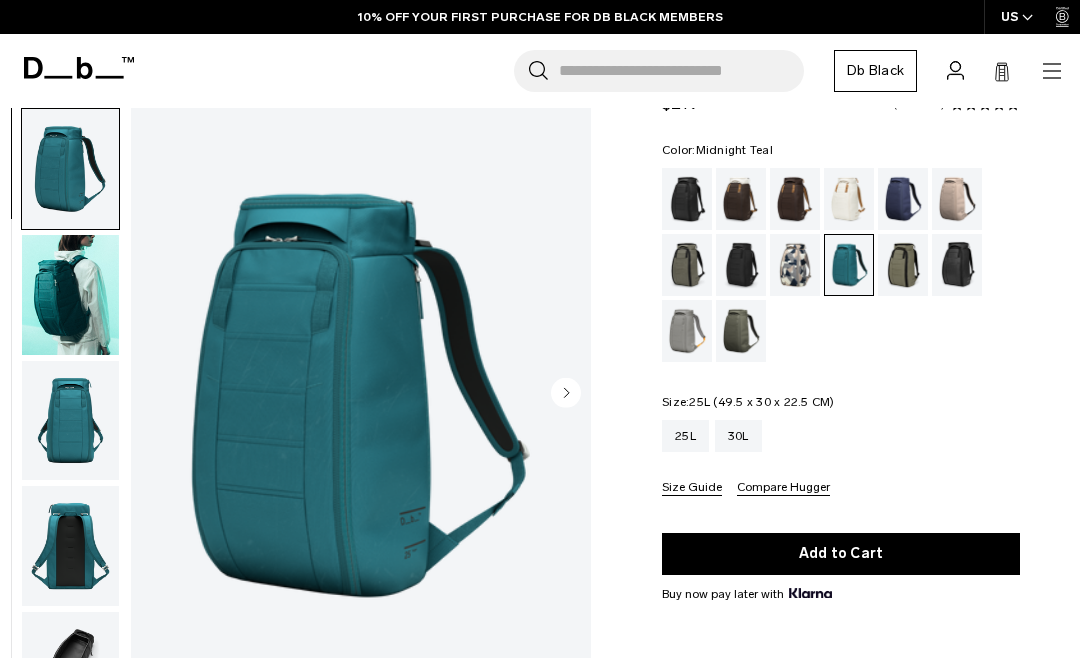 click on "25L" at bounding box center (685, 436) 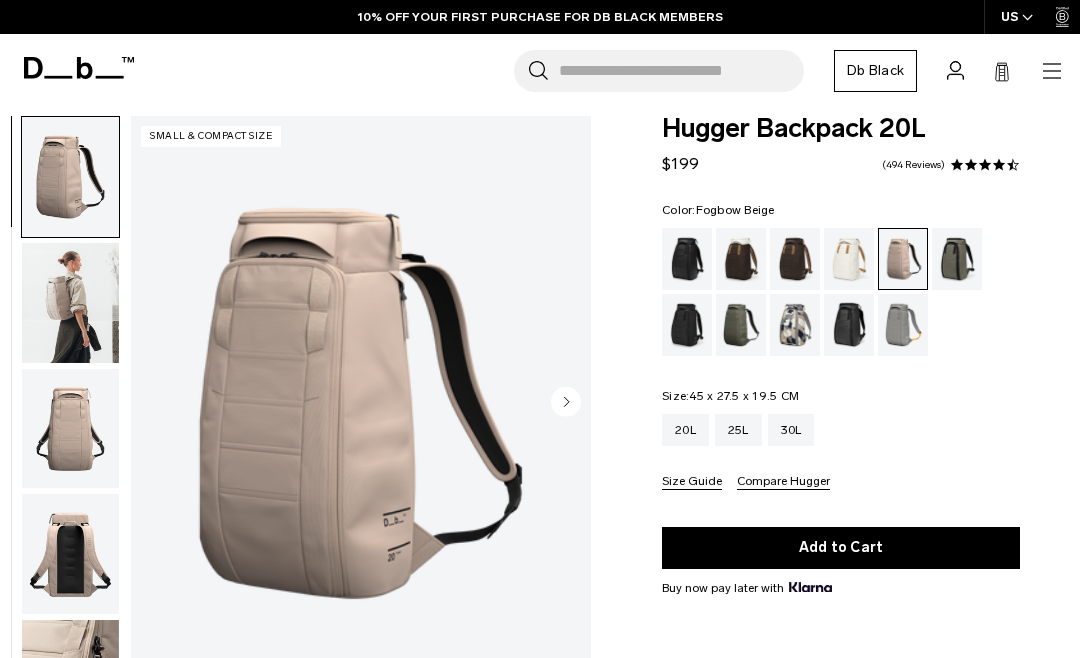 scroll, scrollTop: 19, scrollLeft: 0, axis: vertical 